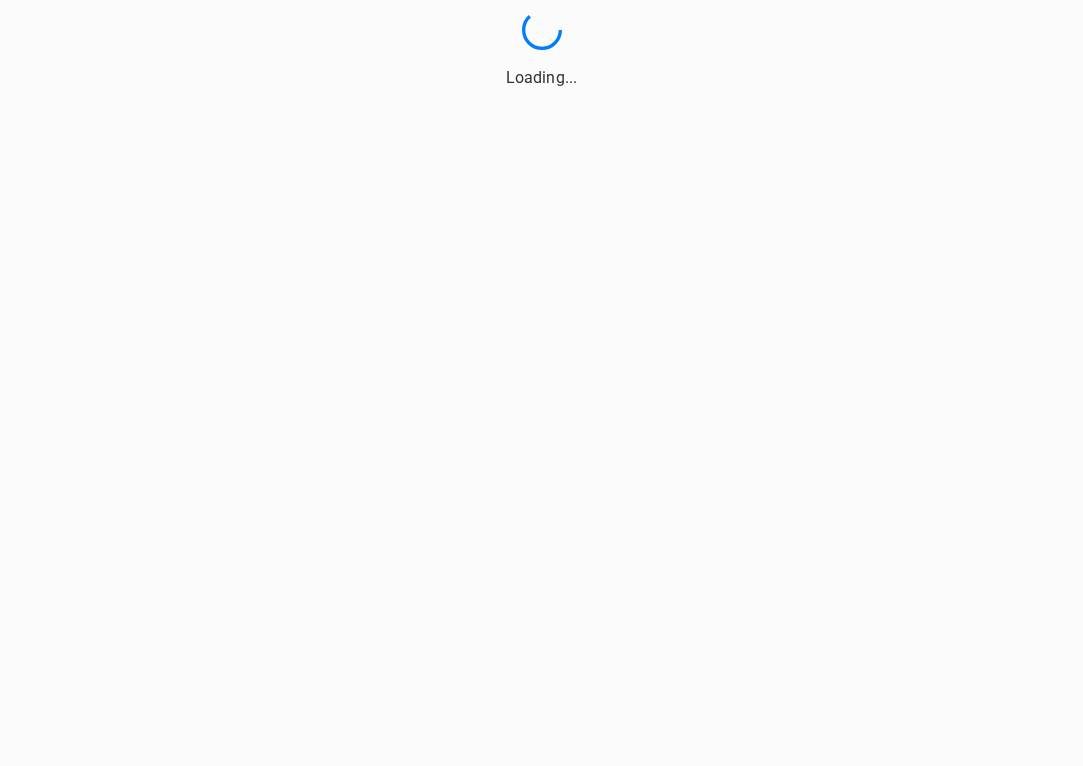 scroll, scrollTop: 0, scrollLeft: 0, axis: both 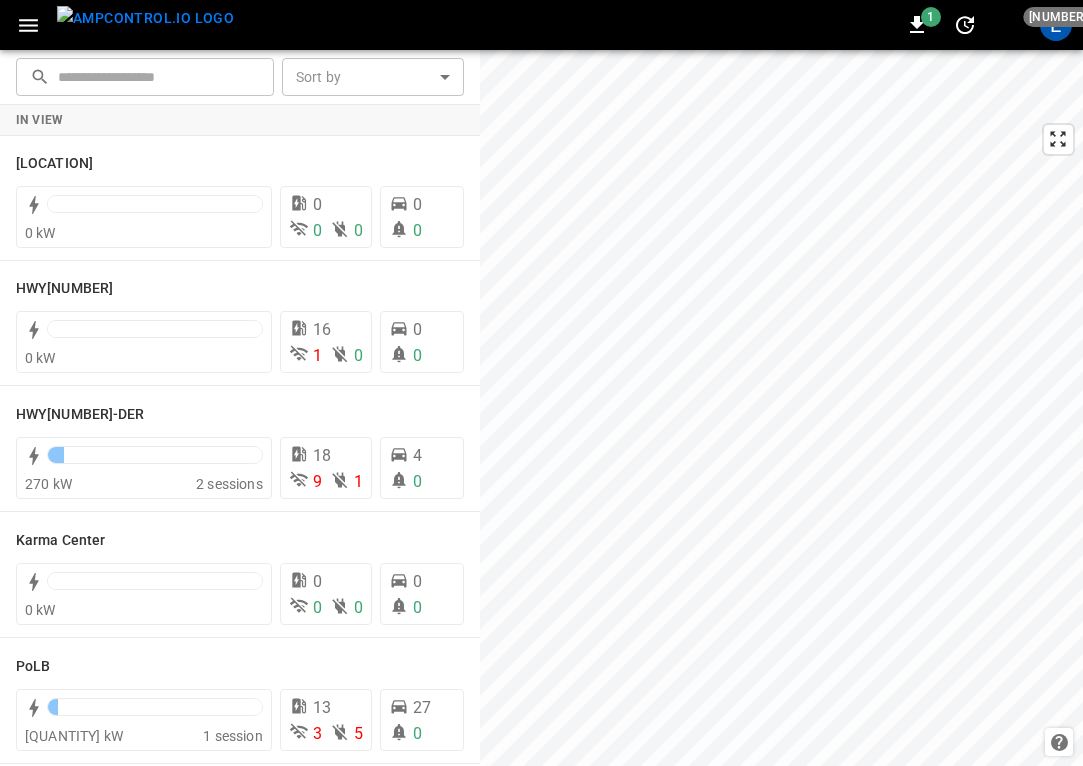 click at bounding box center (145, 25) 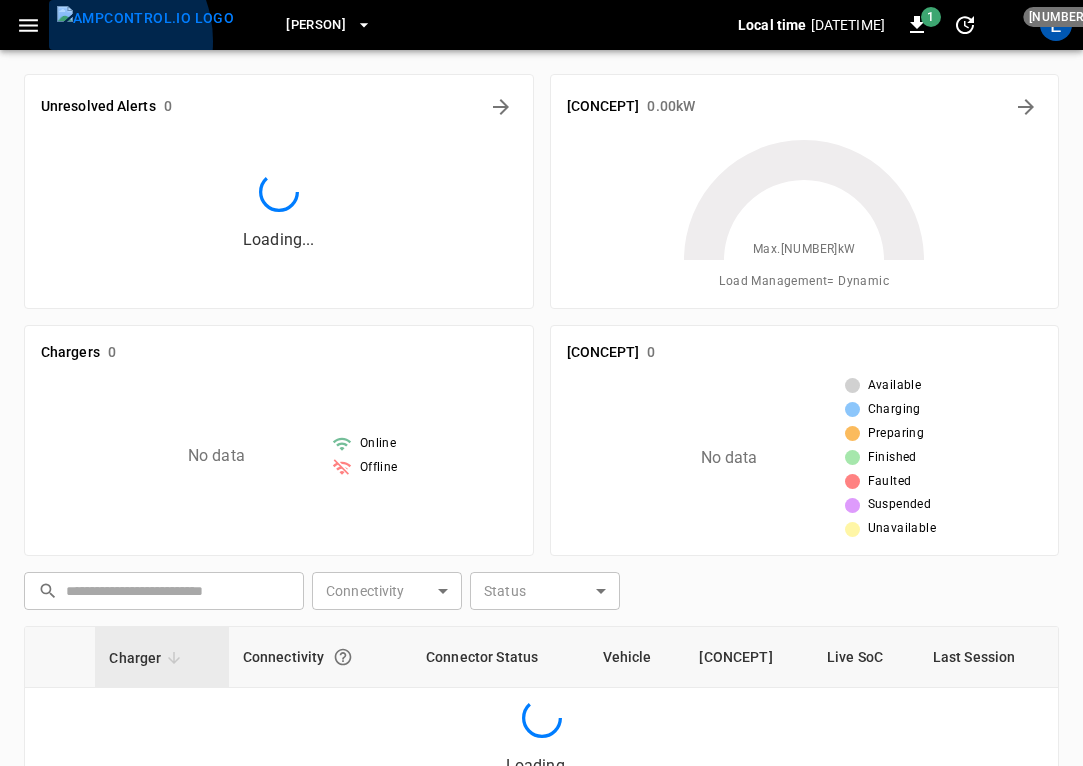 click at bounding box center (145, 18) 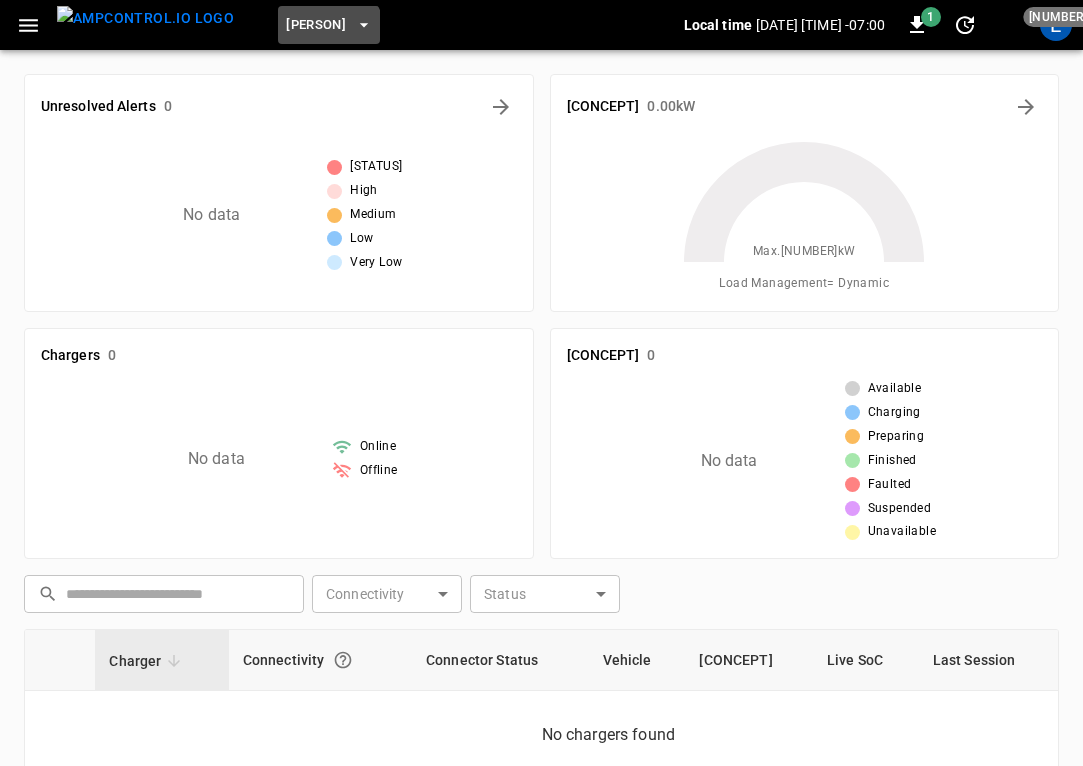 click on "[PERSON]" at bounding box center [316, 25] 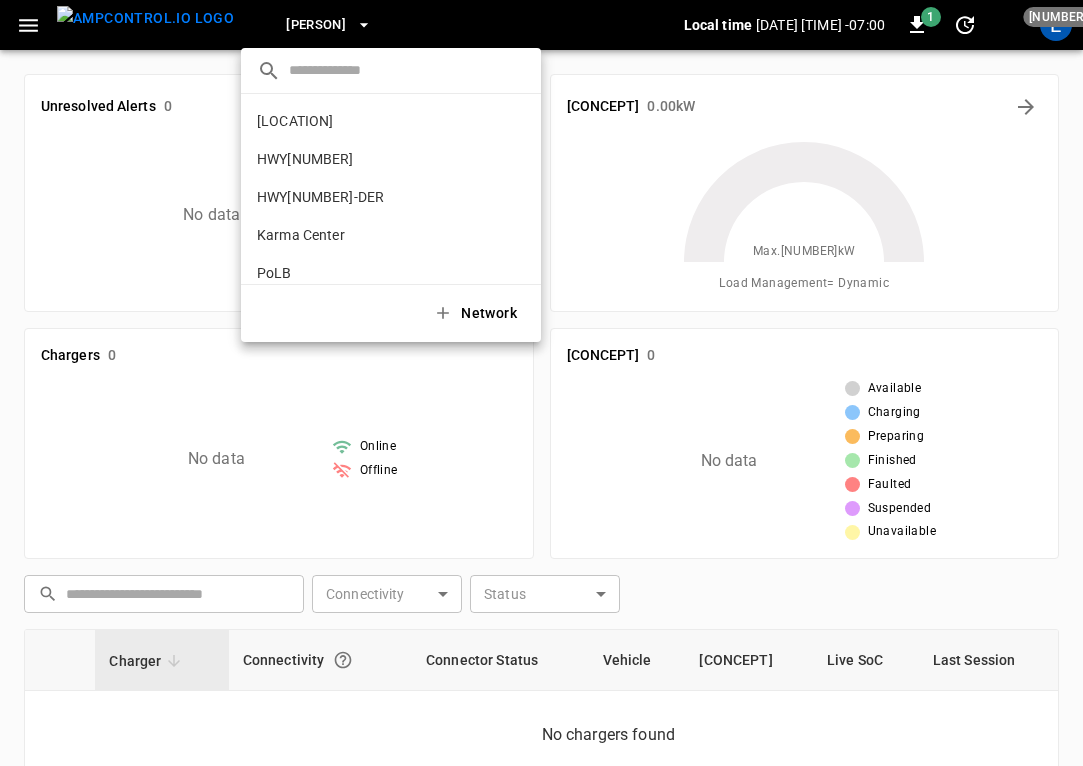 scroll, scrollTop: 130, scrollLeft: 0, axis: vertical 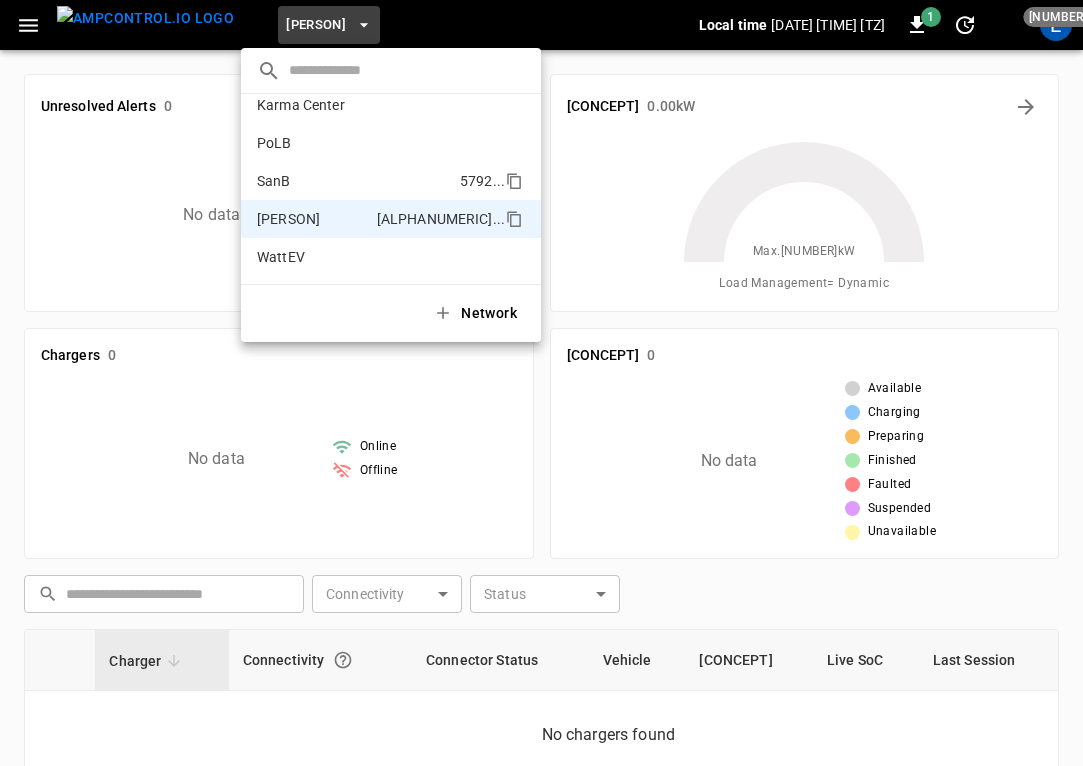 click on "[VEHICLE_ID]" at bounding box center (391, 181) 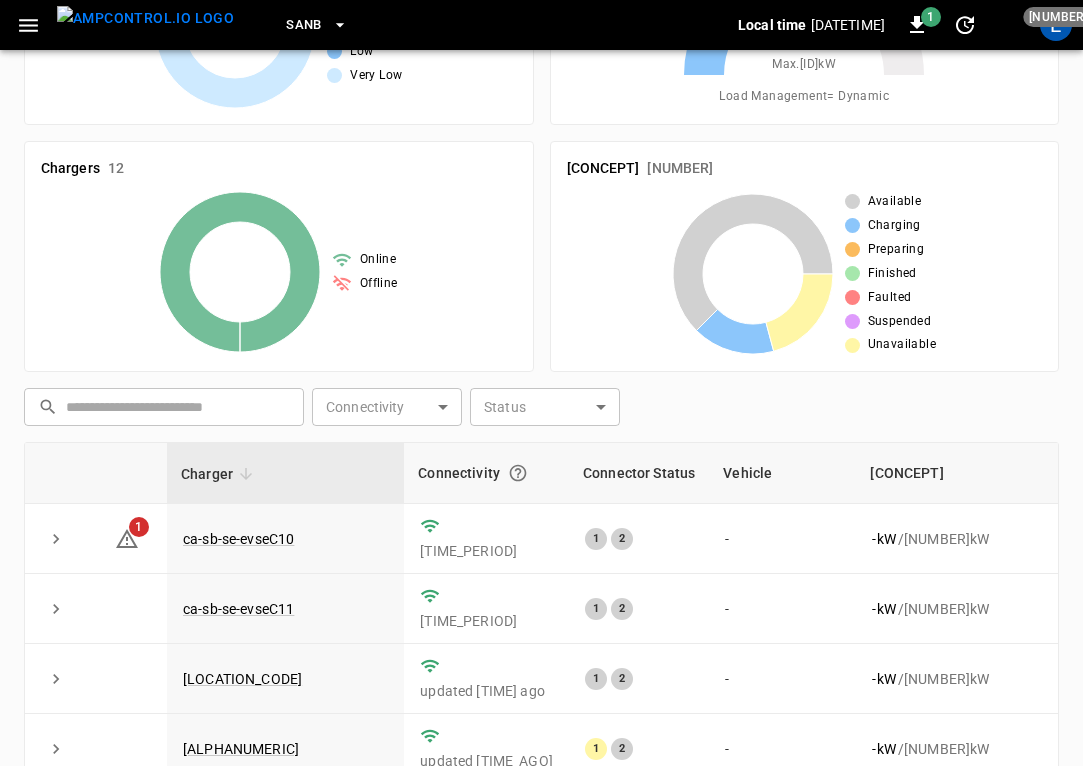 scroll, scrollTop: 476, scrollLeft: 0, axis: vertical 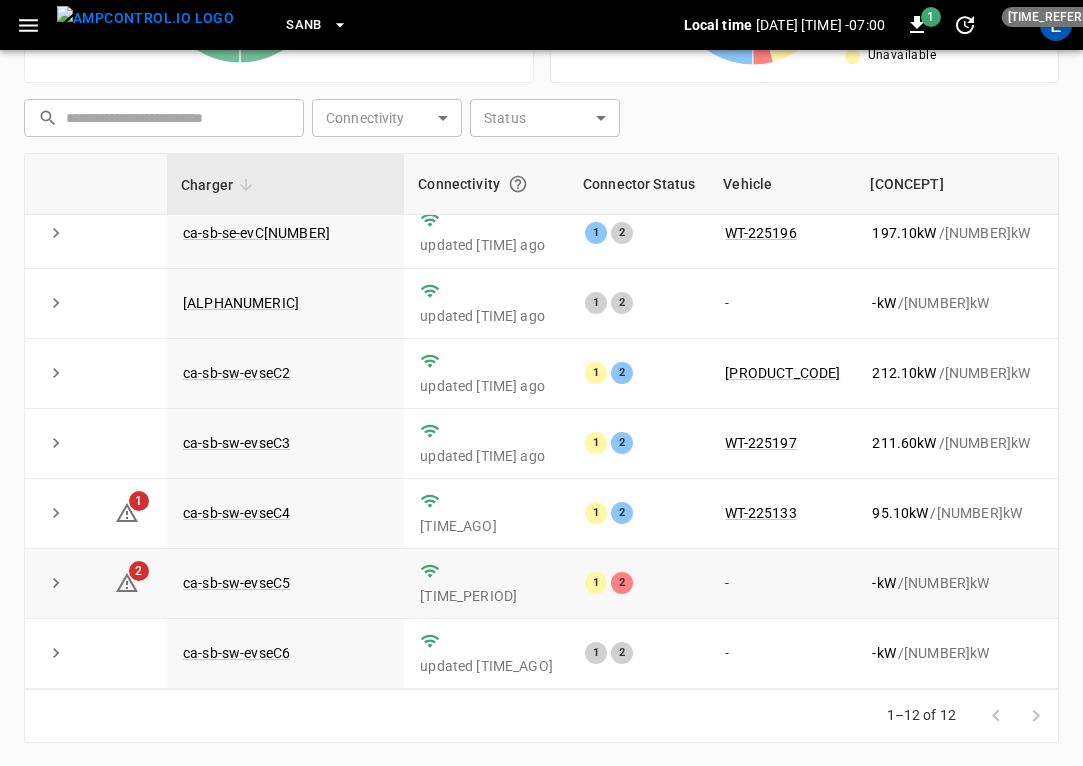click on "ca-sb-sw-evseC5" at bounding box center (285, 584) 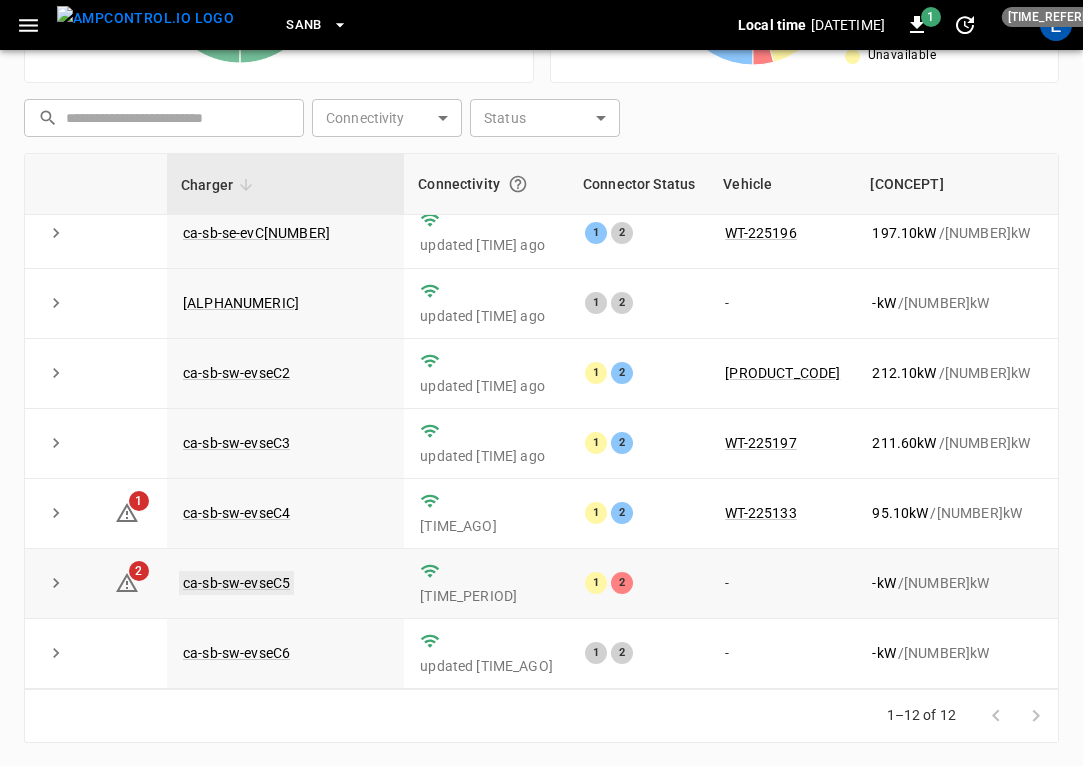 click on "ca-sb-sw-evseC5" at bounding box center [236, 583] 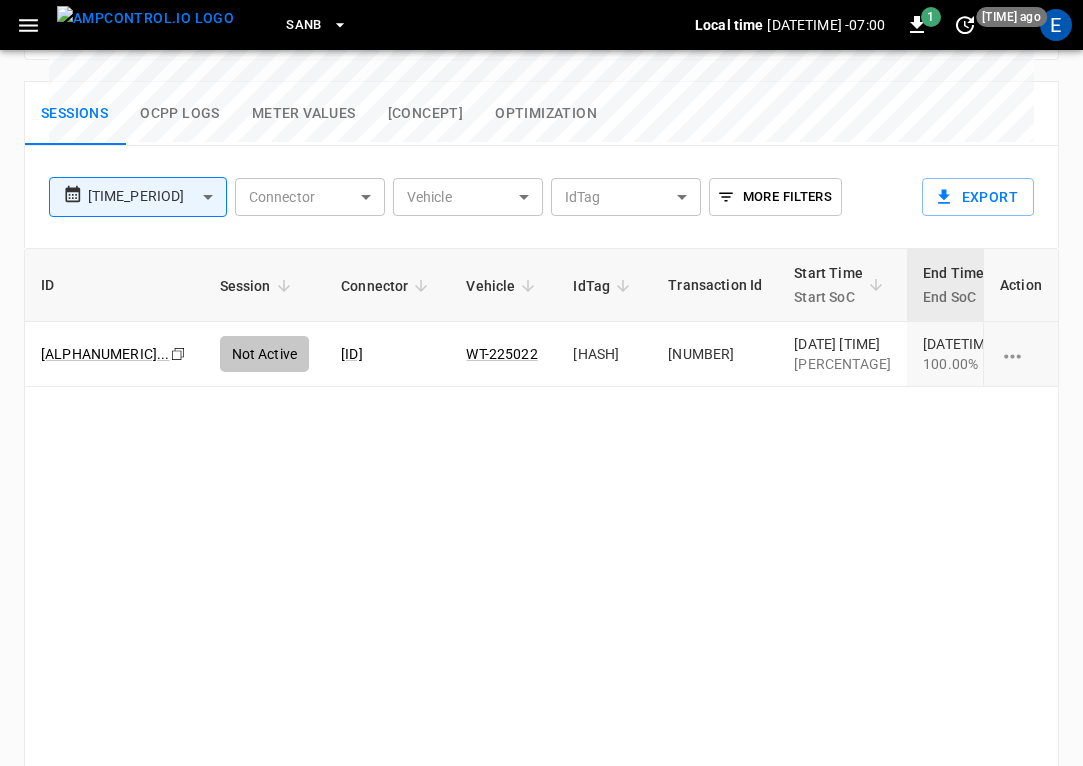 scroll, scrollTop: 0, scrollLeft: 0, axis: both 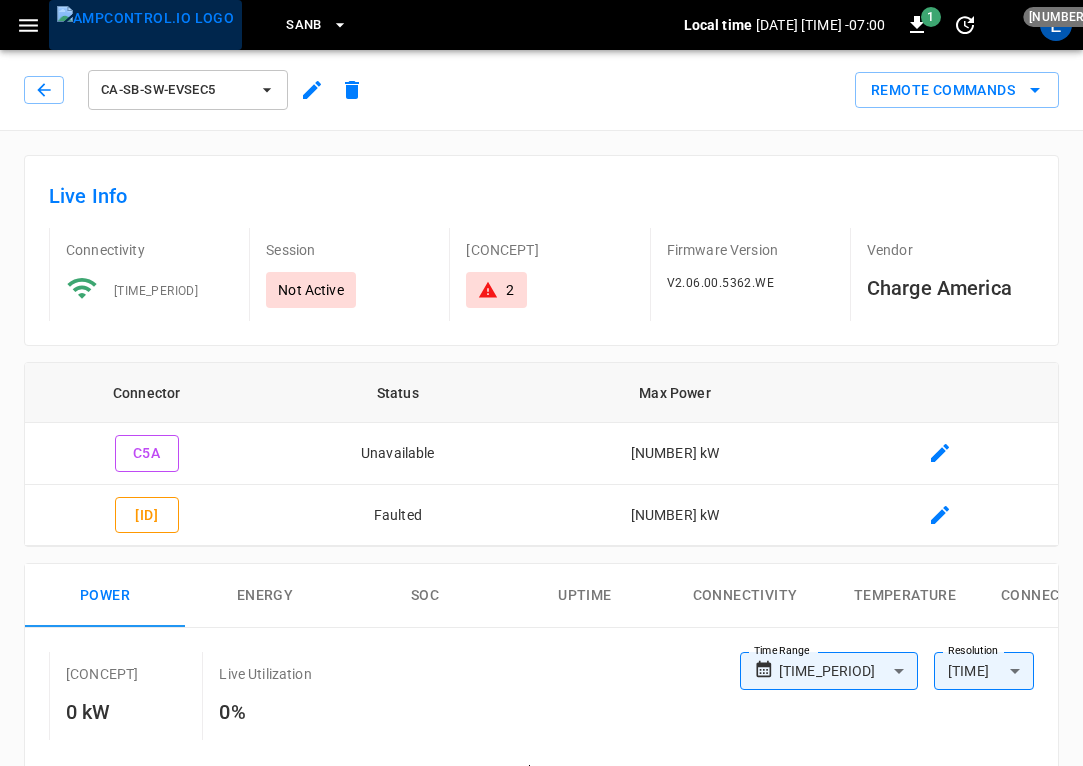 click at bounding box center (145, 18) 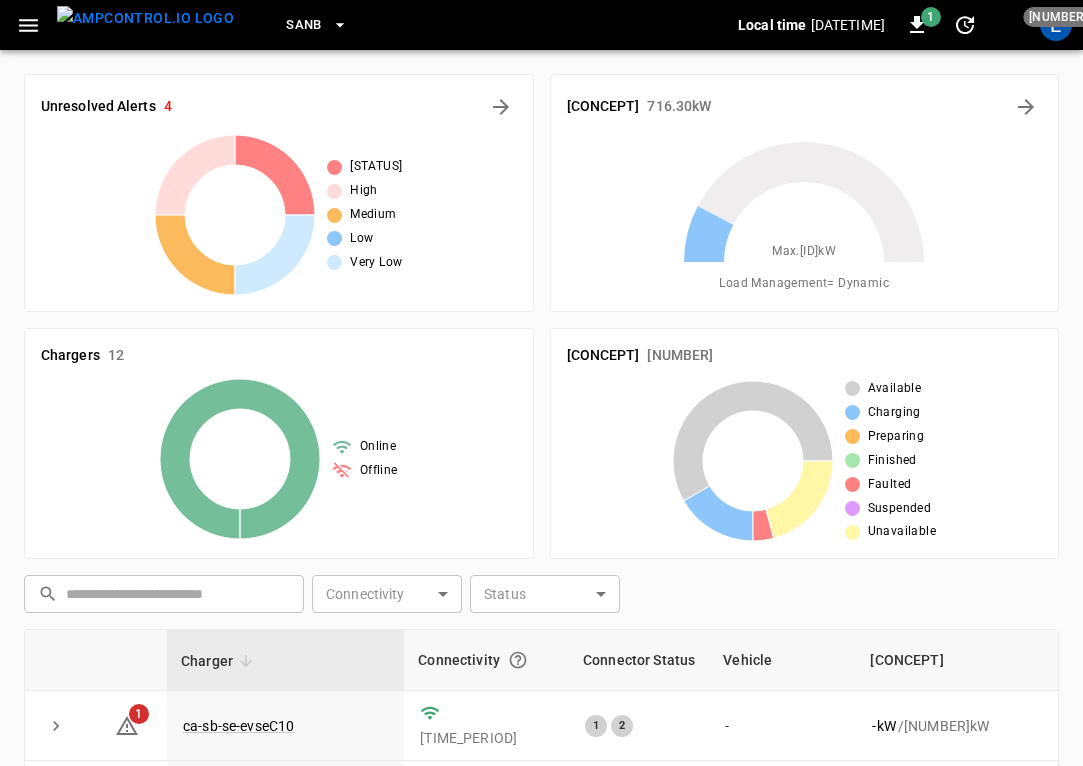 click on "Unresolved Alerts [NUMBER]" at bounding box center [279, 107] 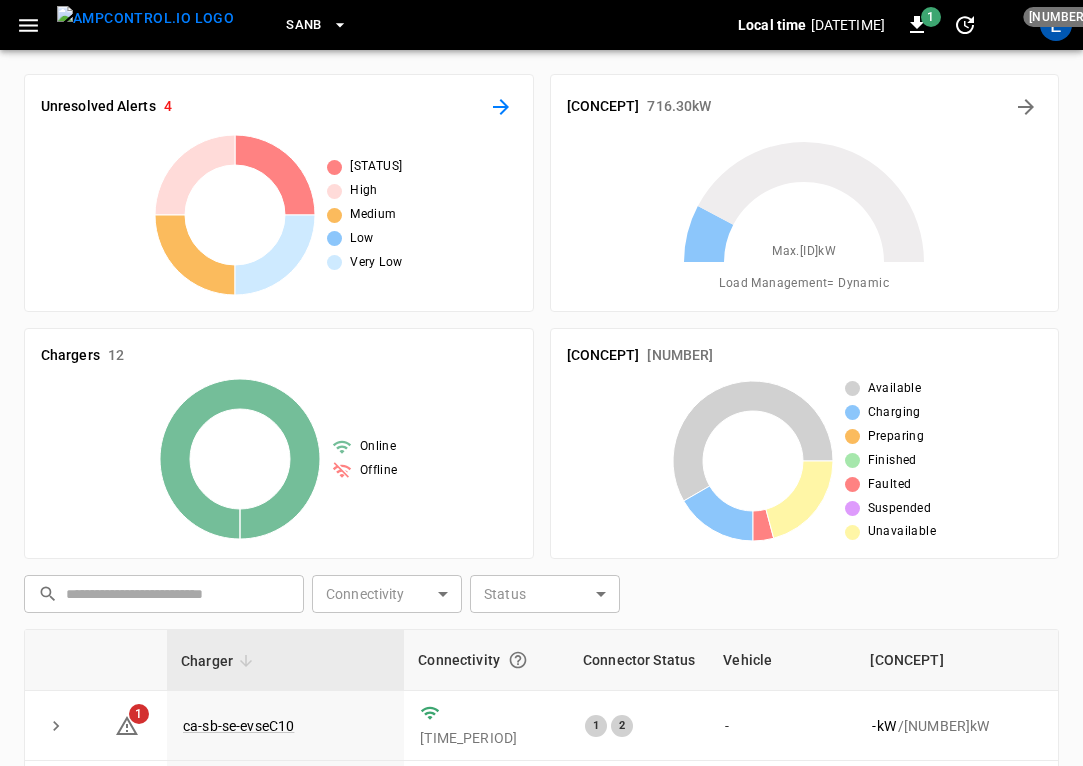 click at bounding box center [501, 107] 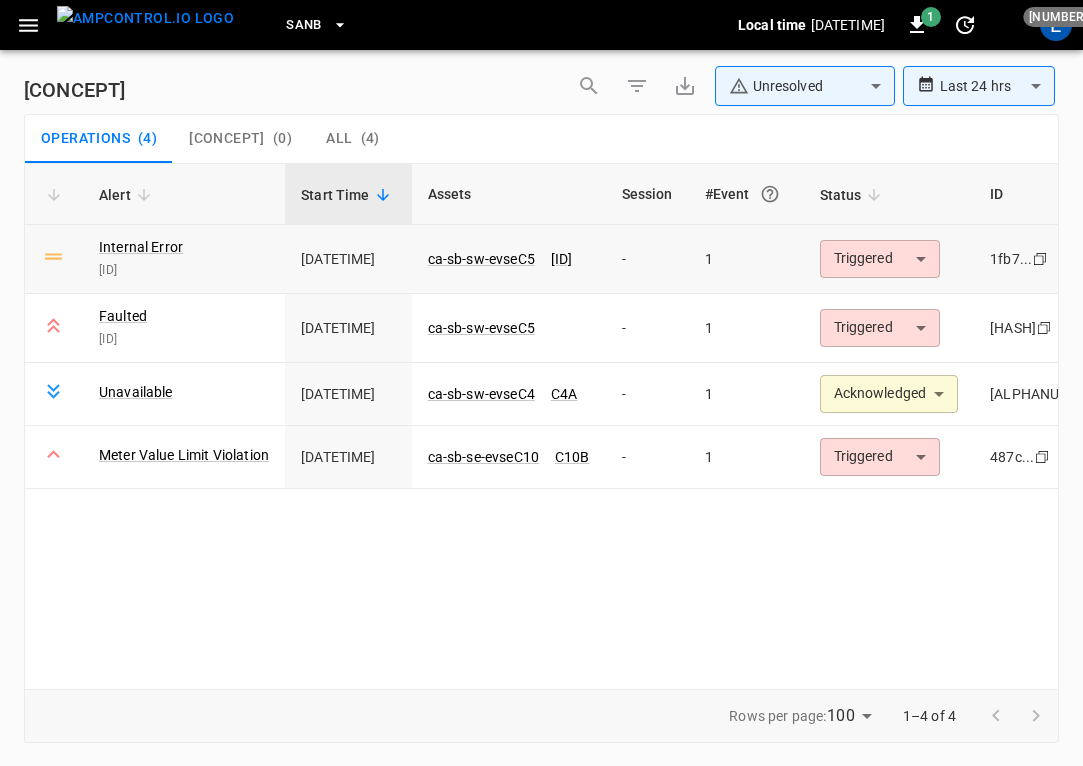 click on "**********" at bounding box center [541, 379] 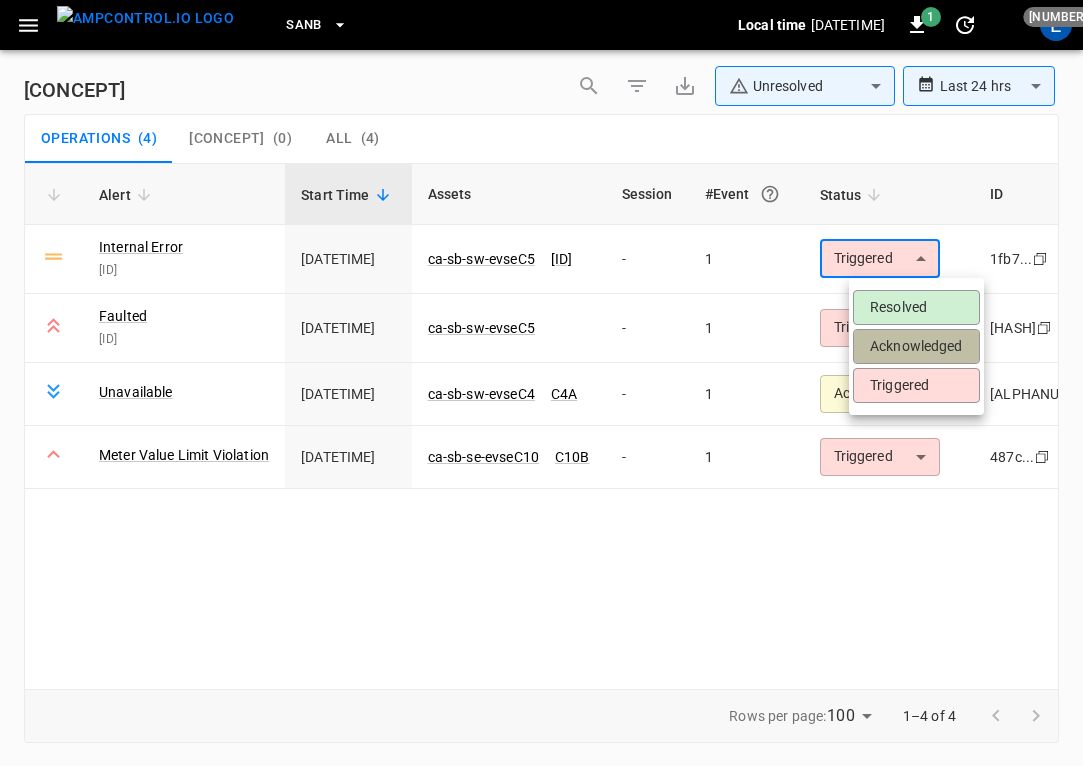 click on "Acknowledged" at bounding box center [916, 346] 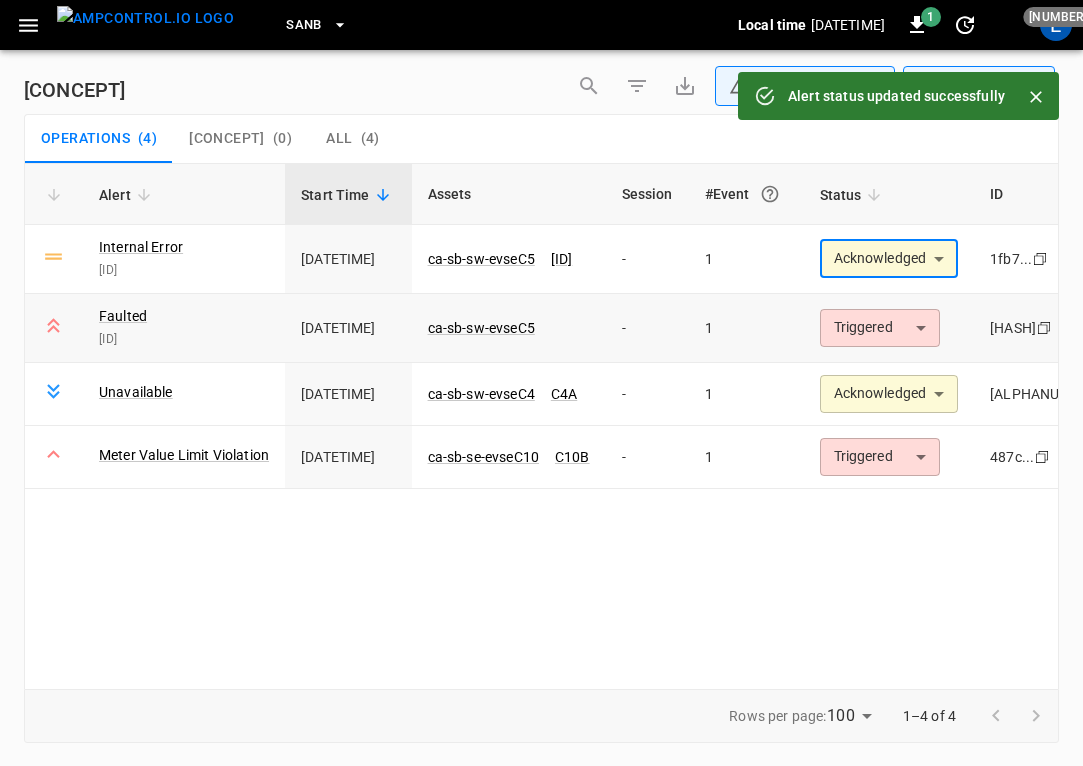 click on "**********" at bounding box center (541, 379) 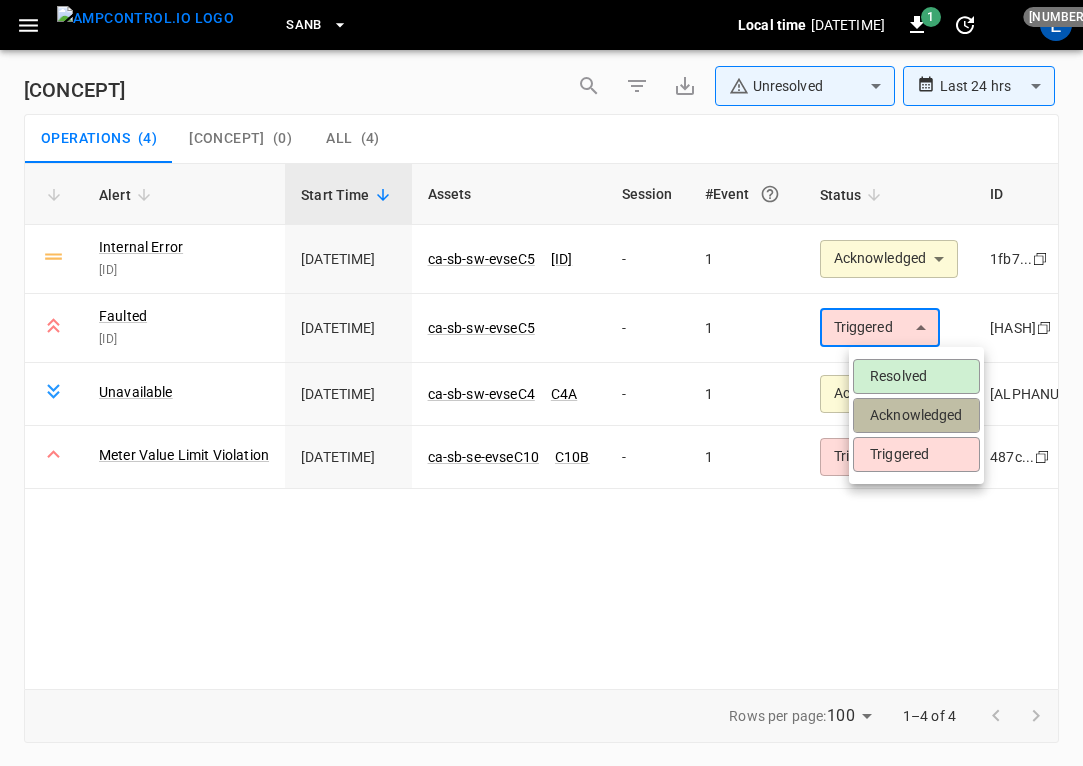 click on "Acknowledged" at bounding box center [916, 415] 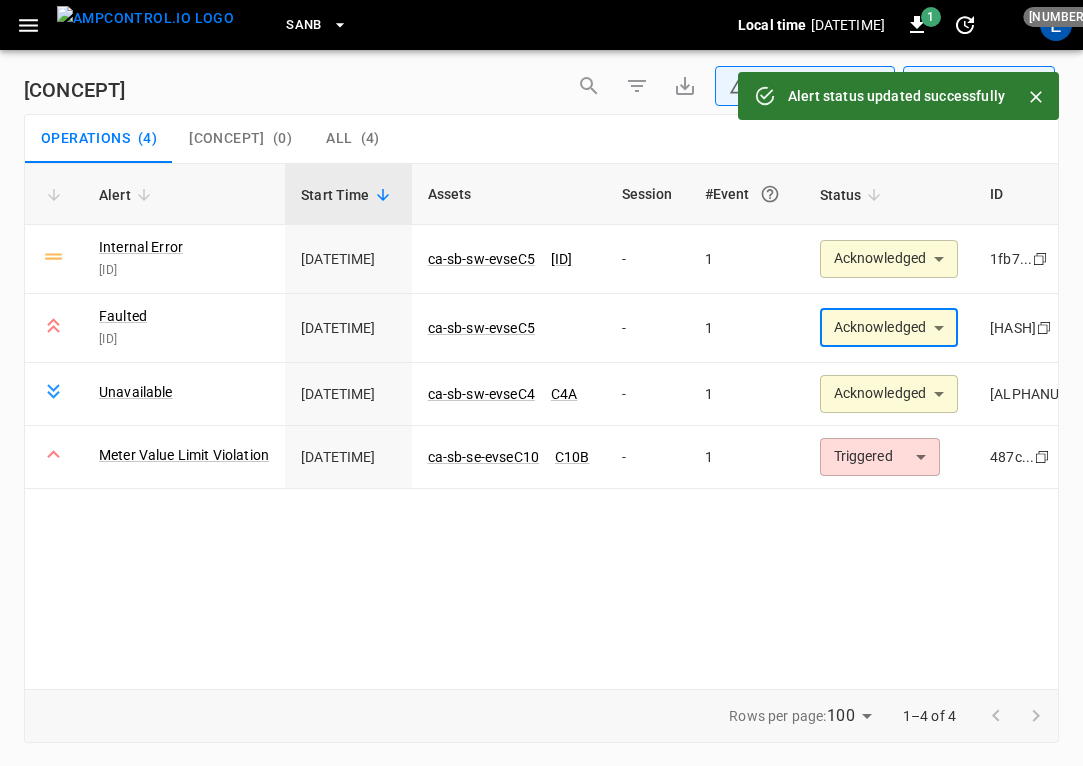 click on "**********" at bounding box center (541, 426) 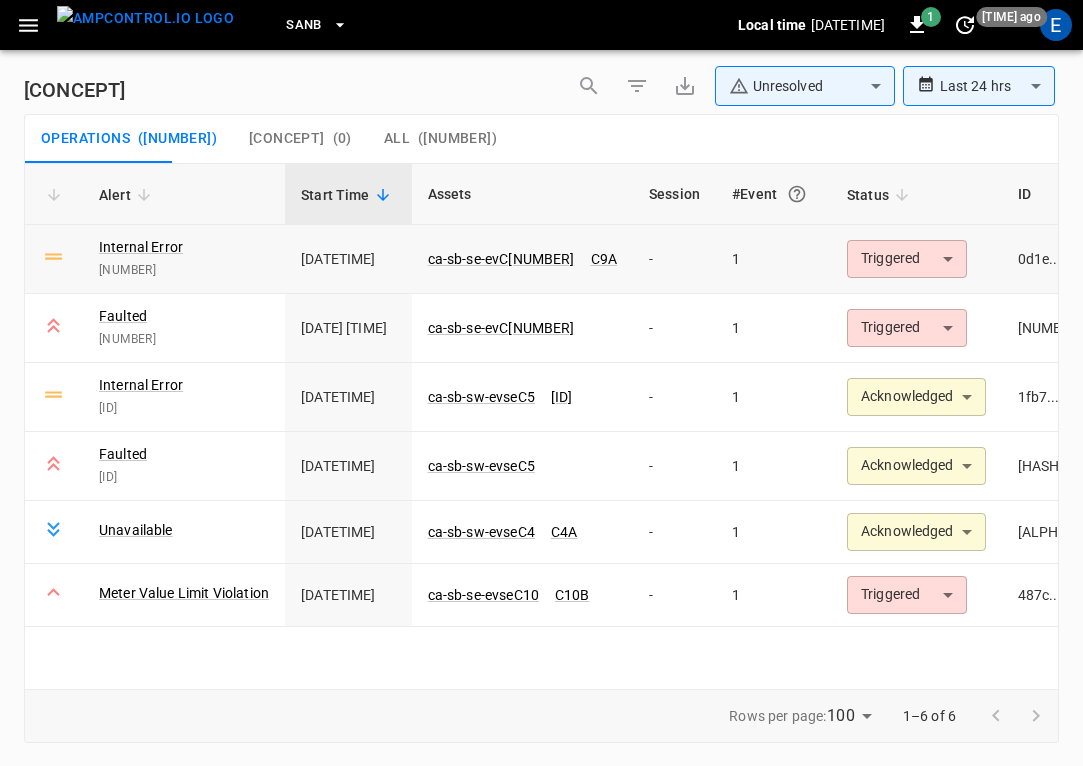 click on "**********" at bounding box center [541, 379] 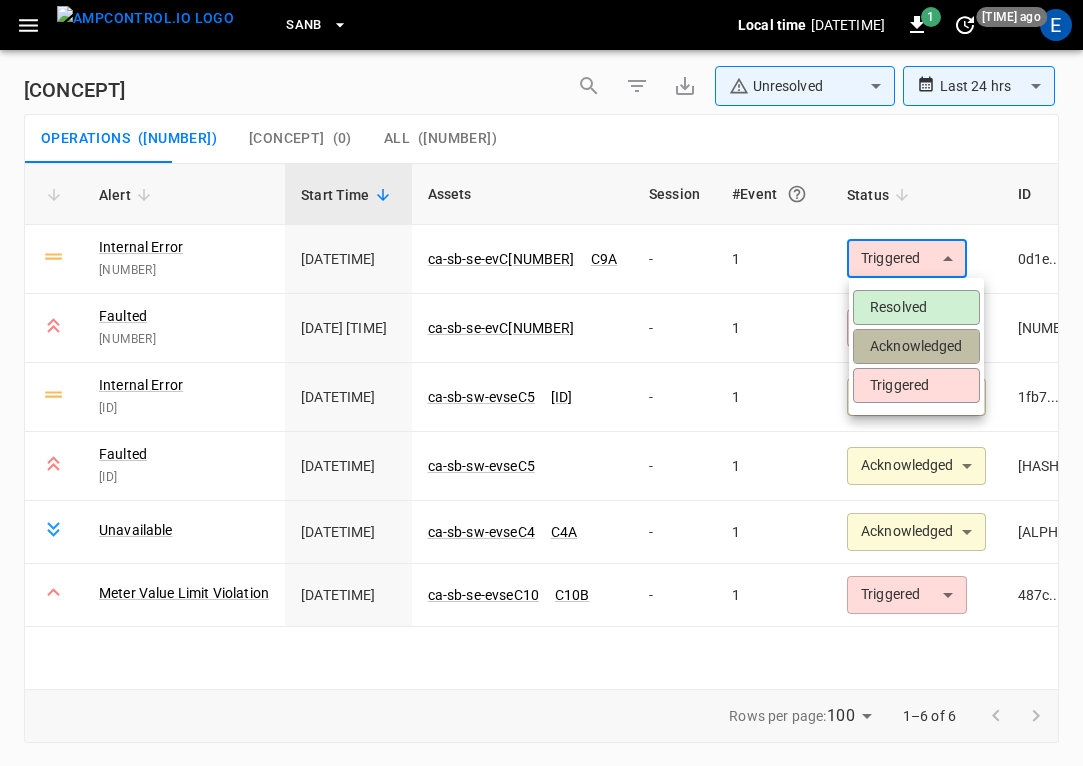 click on "Acknowledged" at bounding box center (916, 346) 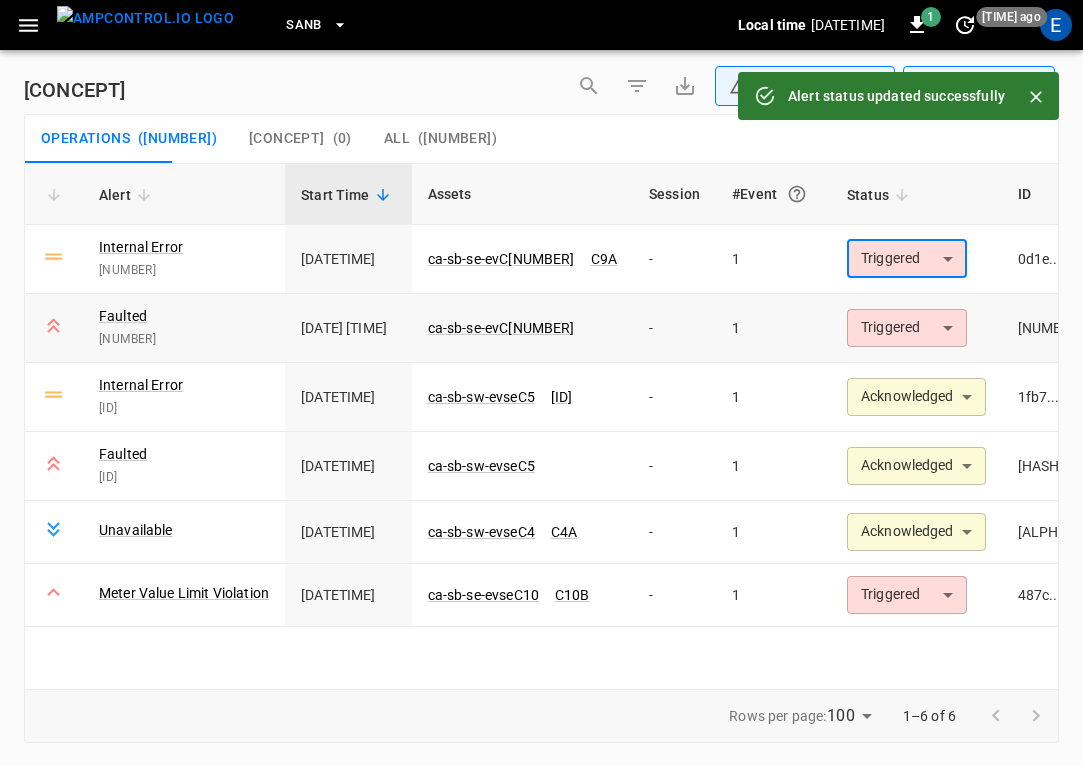 click on "**********" at bounding box center [541, 379] 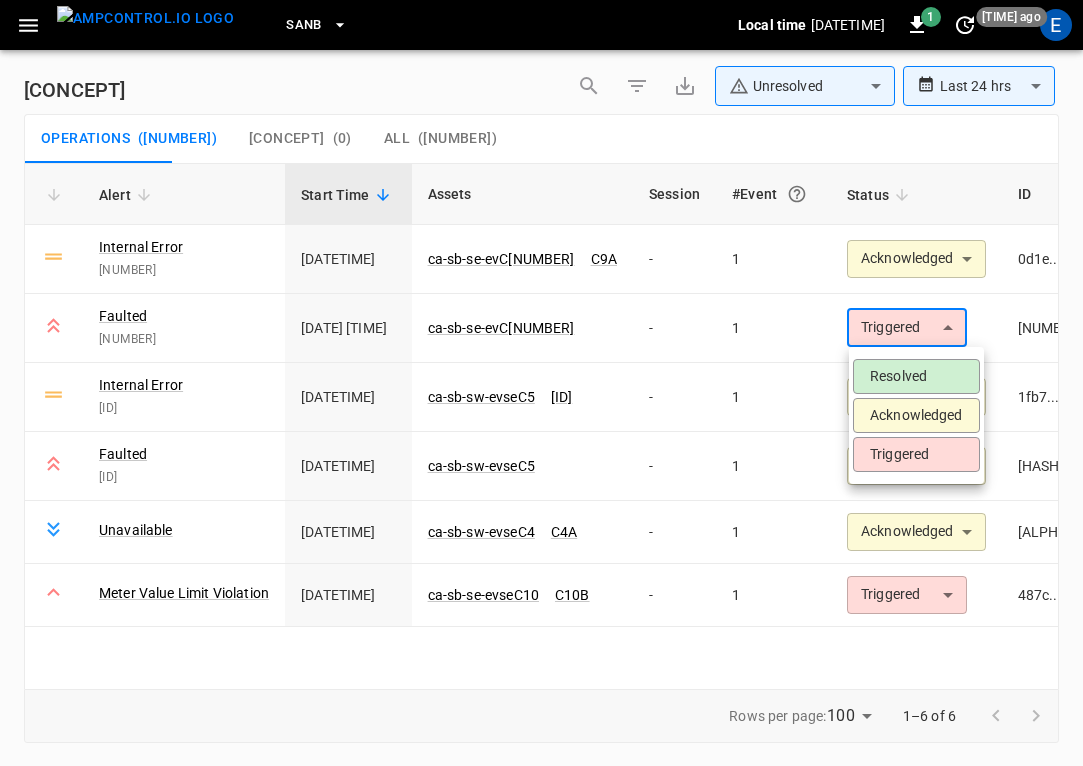 click on "Acknowledged" at bounding box center (916, 415) 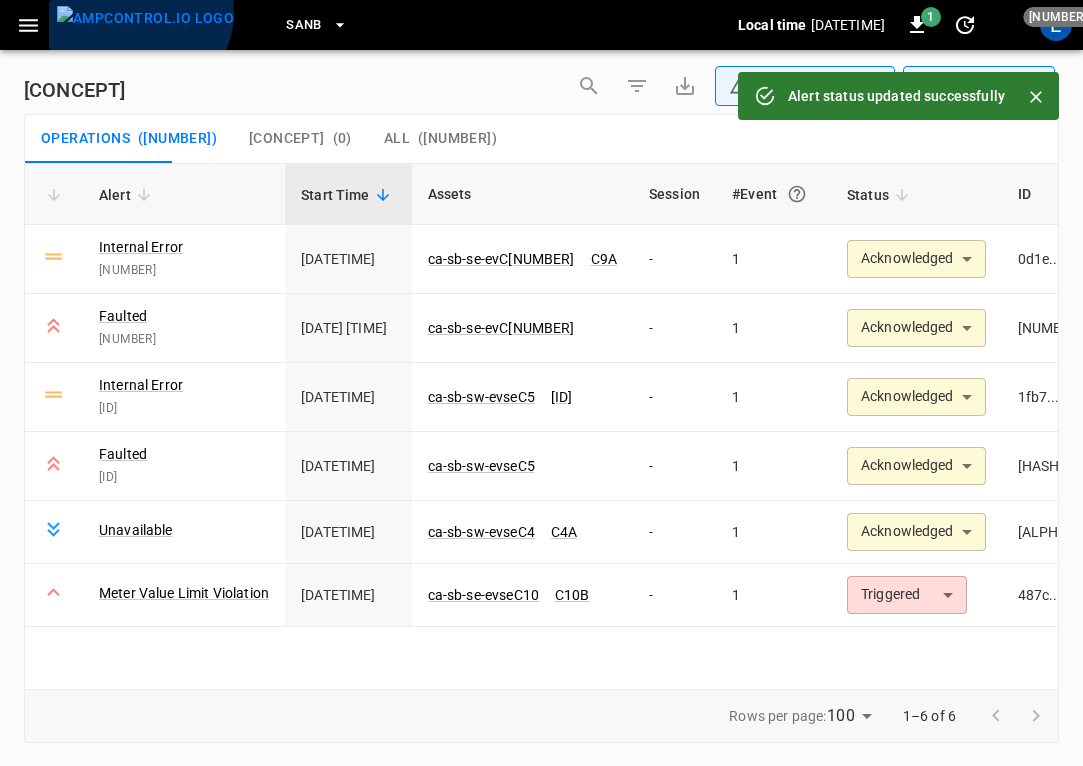 click at bounding box center (145, 18) 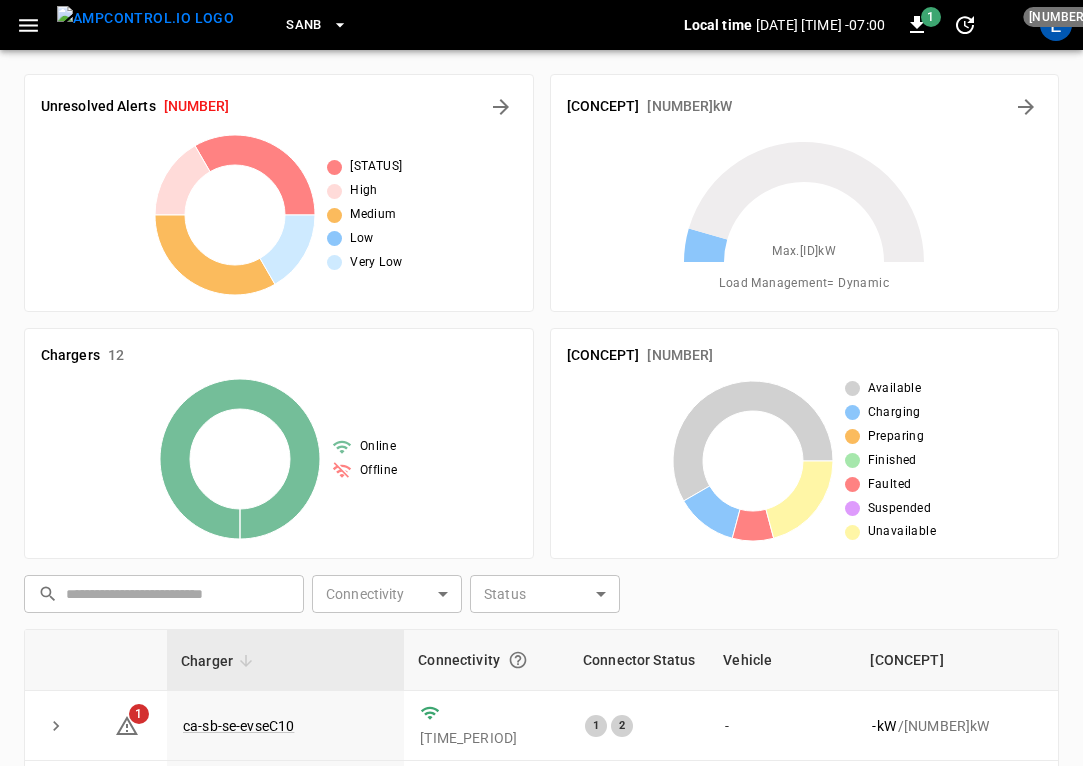 scroll, scrollTop: 476, scrollLeft: 0, axis: vertical 